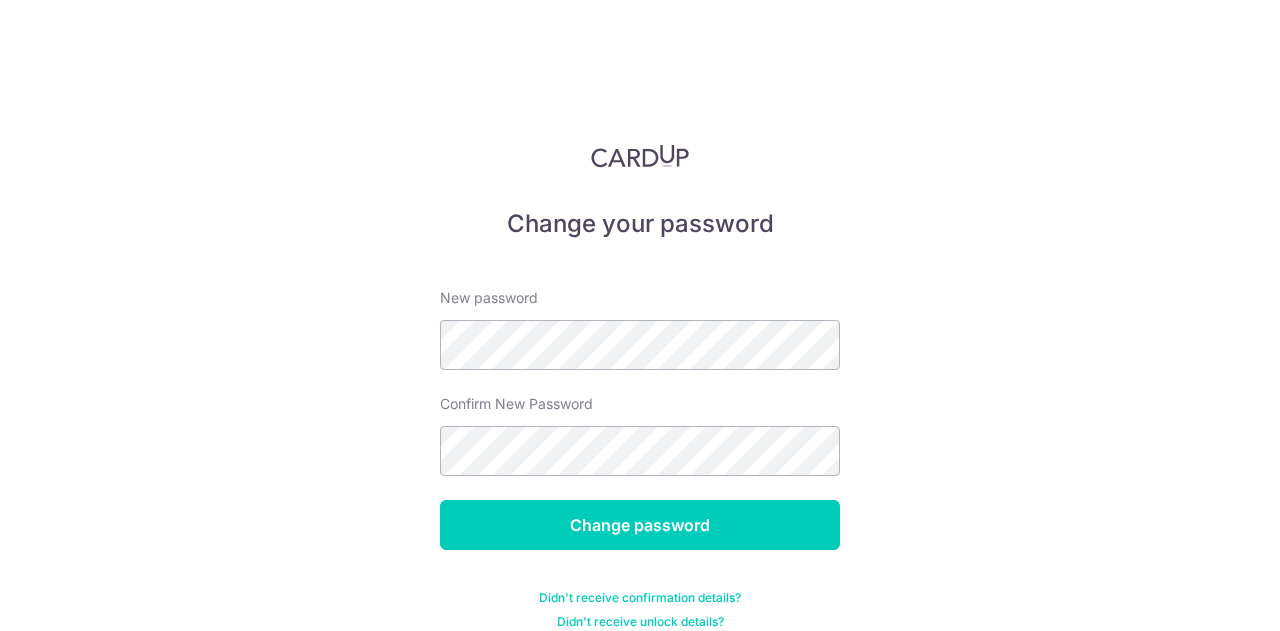 scroll, scrollTop: 0, scrollLeft: 0, axis: both 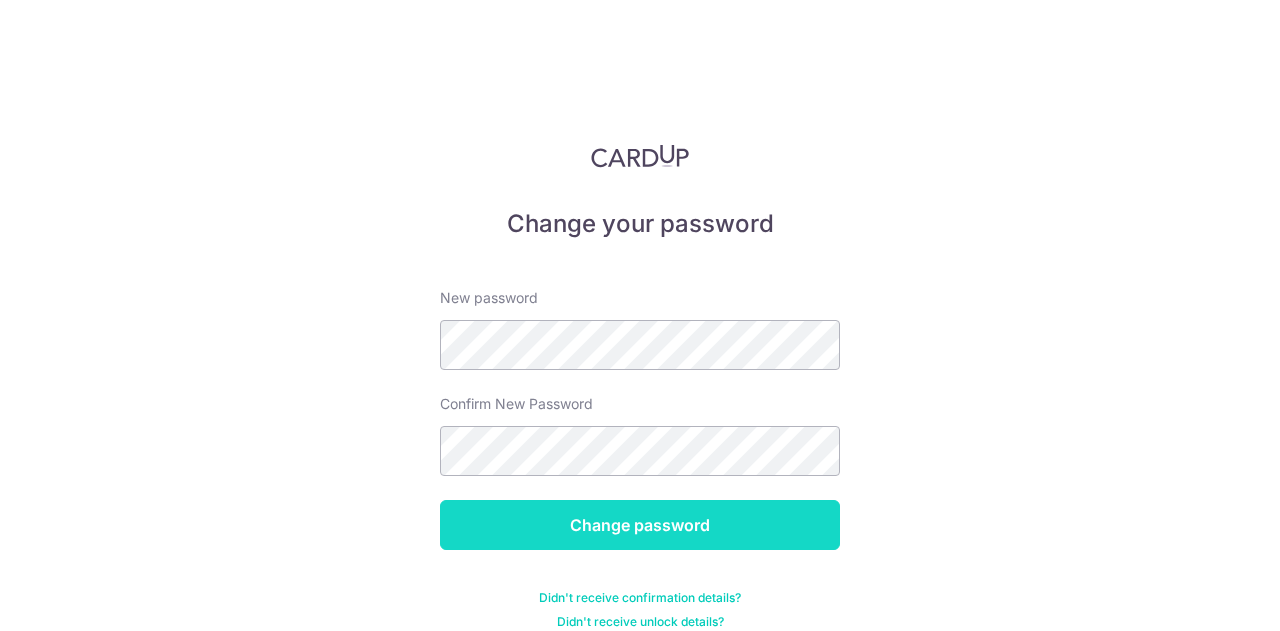 click on "Change password" at bounding box center (640, 525) 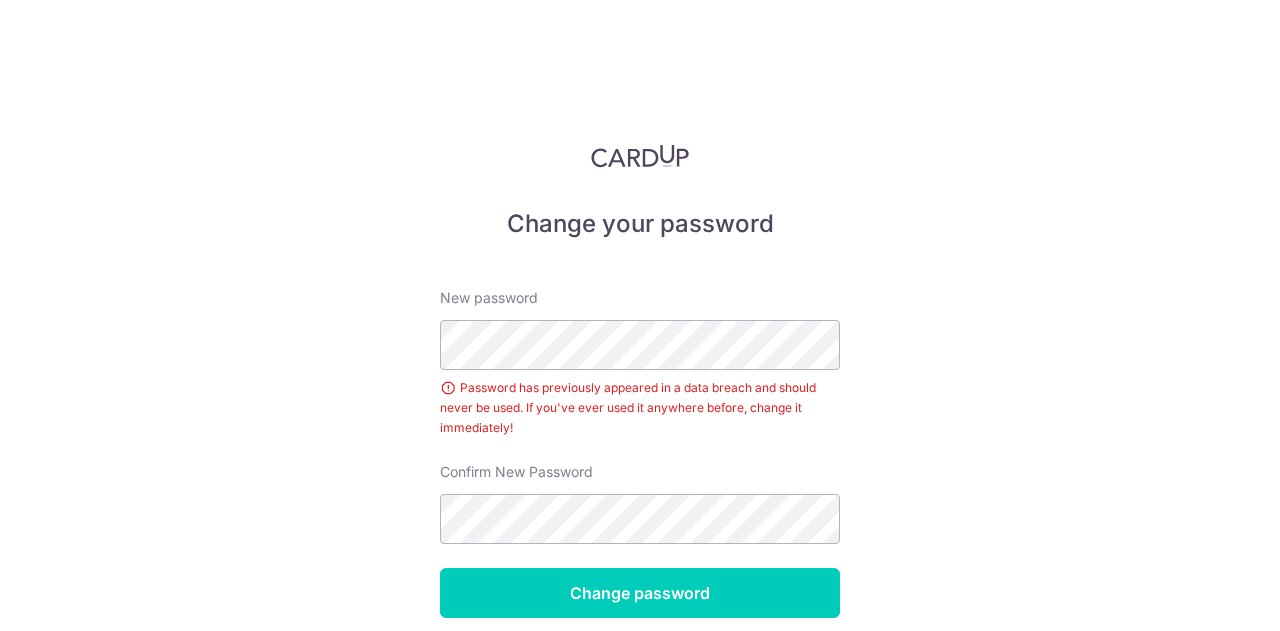 scroll, scrollTop: 0, scrollLeft: 0, axis: both 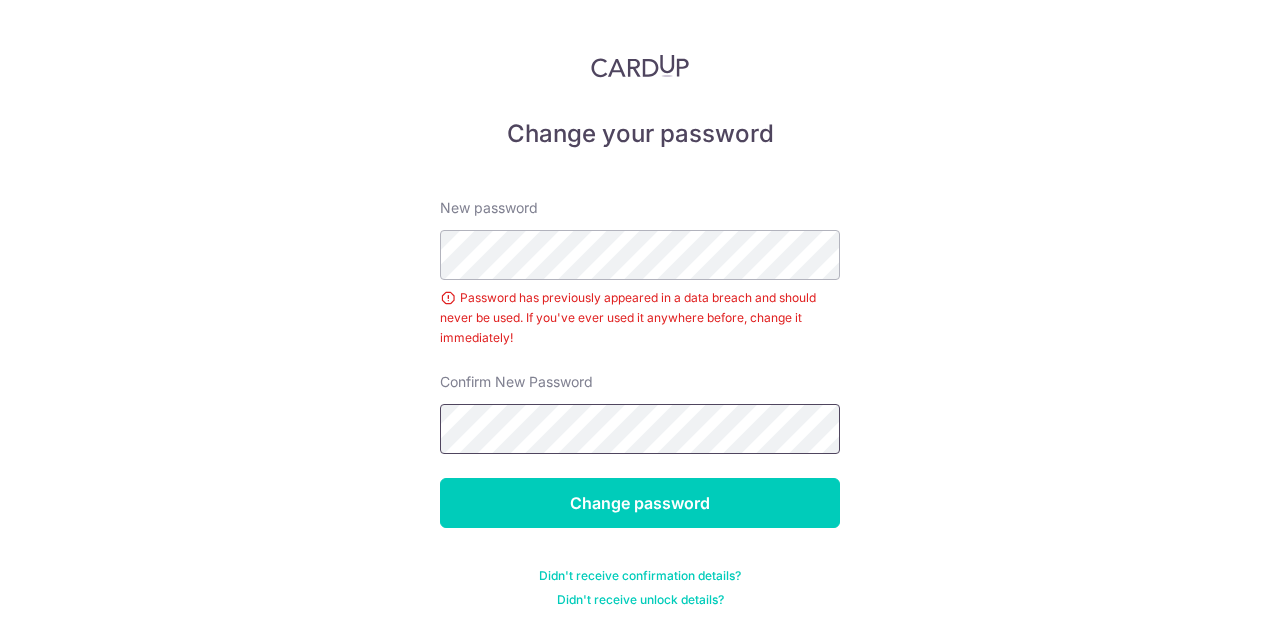 click on "Change password" at bounding box center (640, 503) 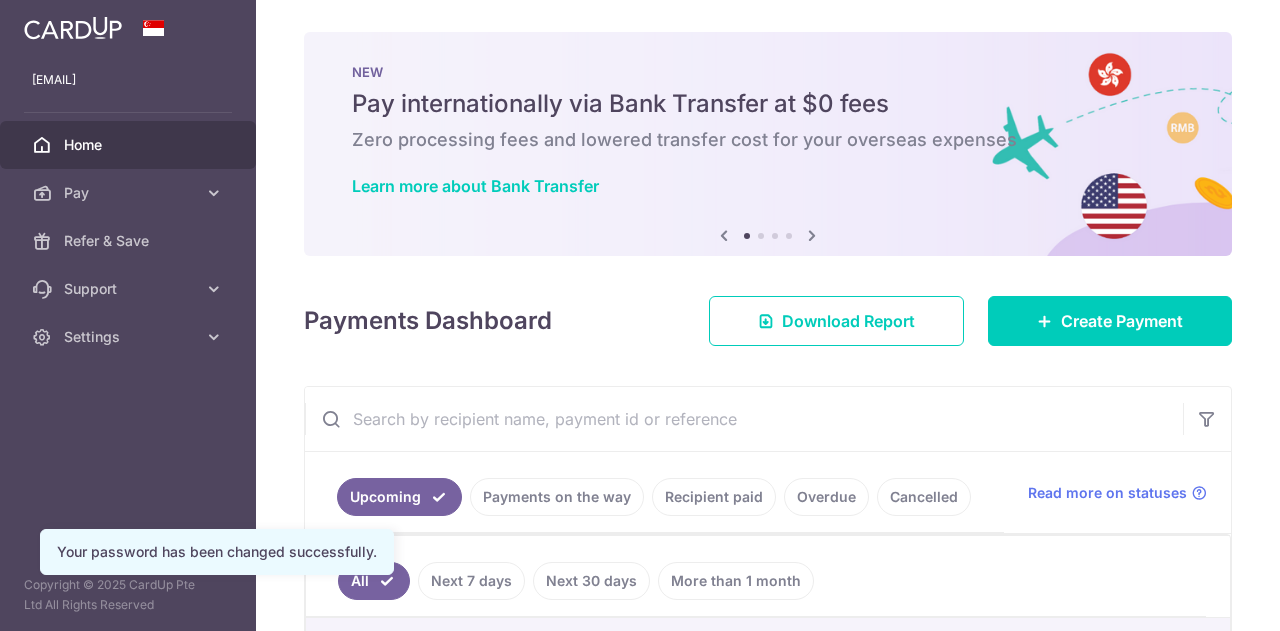 scroll, scrollTop: 0, scrollLeft: 0, axis: both 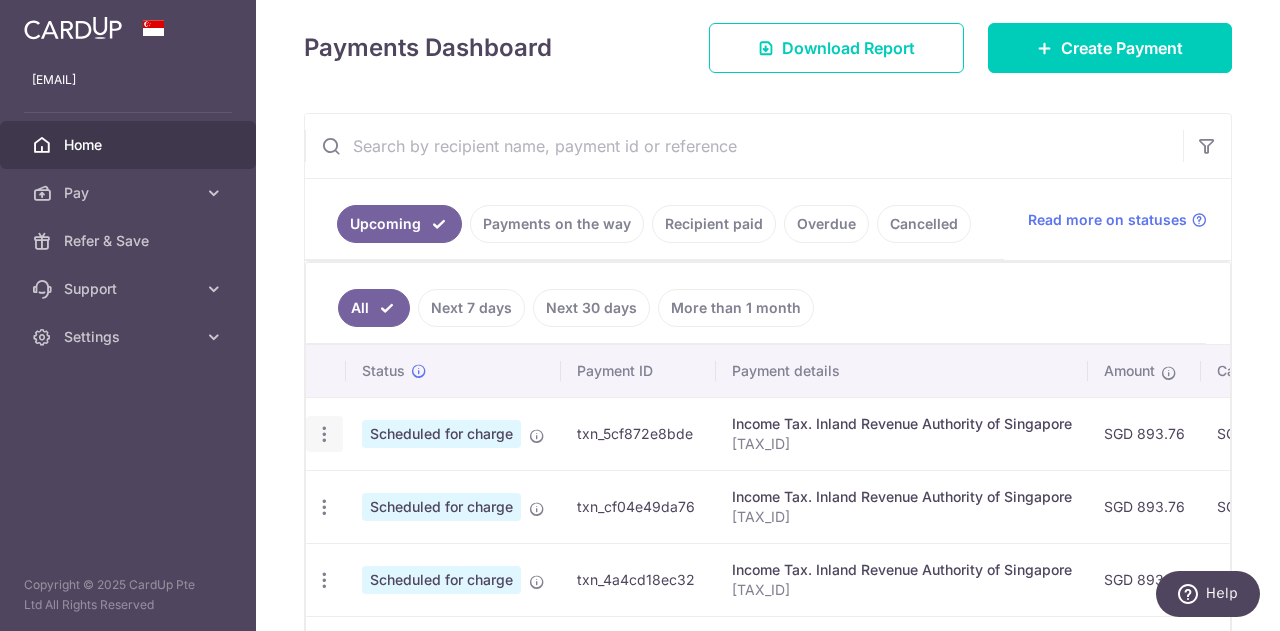 click at bounding box center [324, 434] 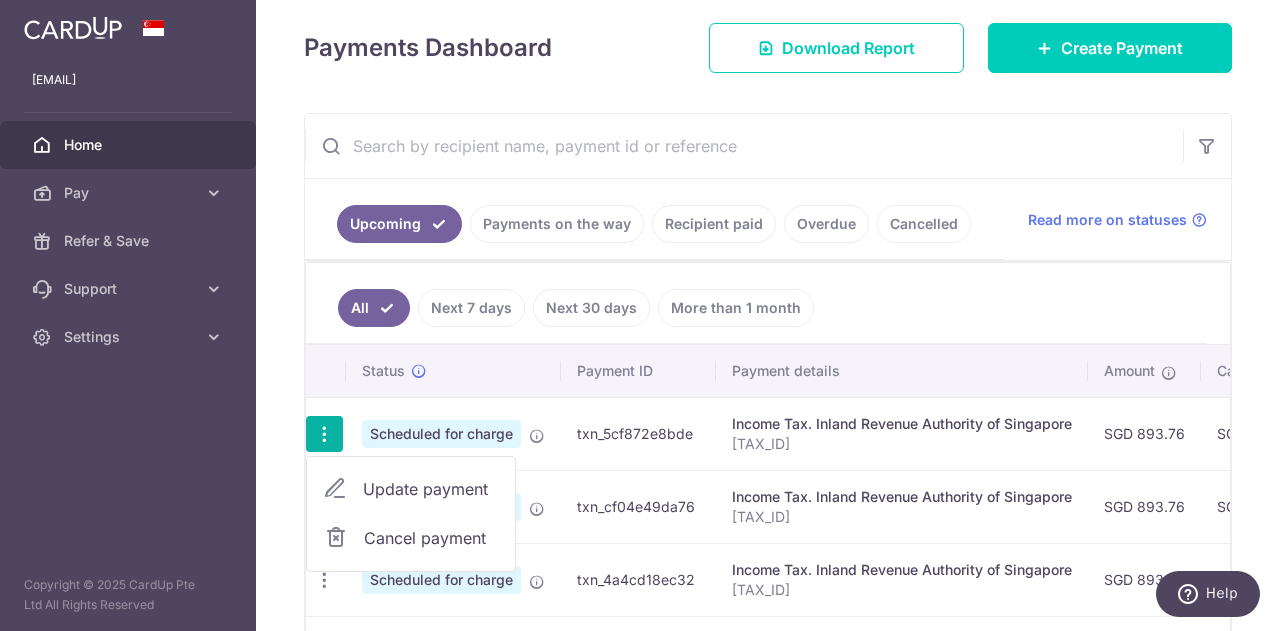 click on "Income Tax. [ORGANIZATION]
[TAX_ID]" at bounding box center (902, 433) 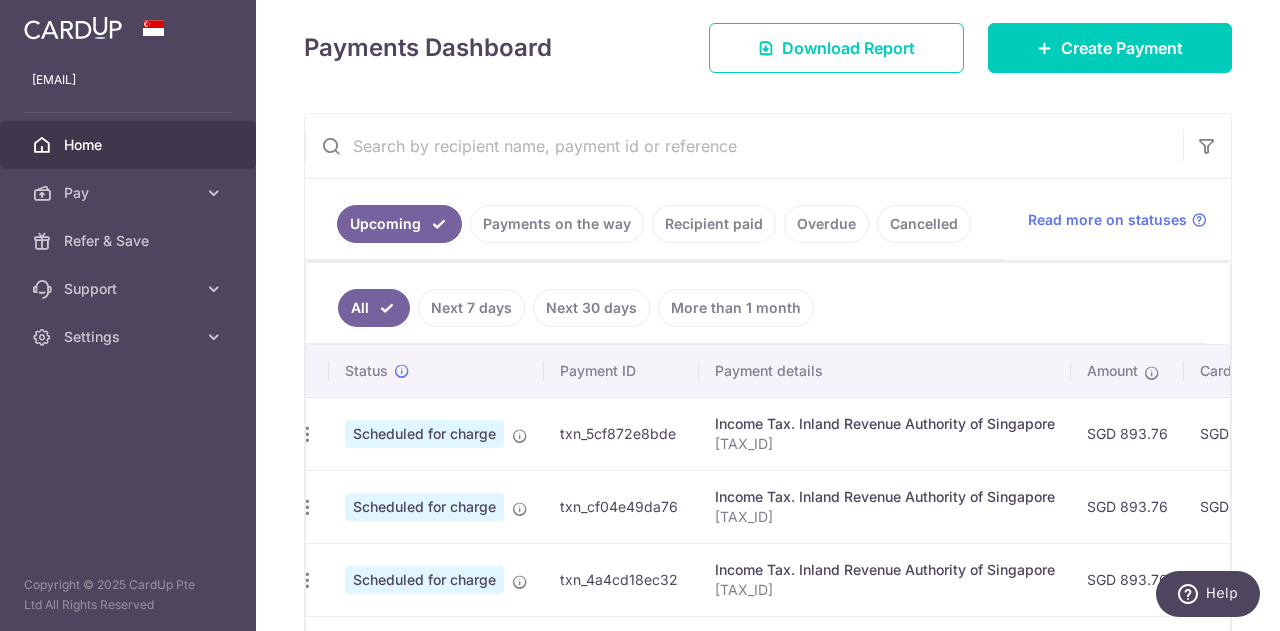 scroll, scrollTop: 0, scrollLeft: 0, axis: both 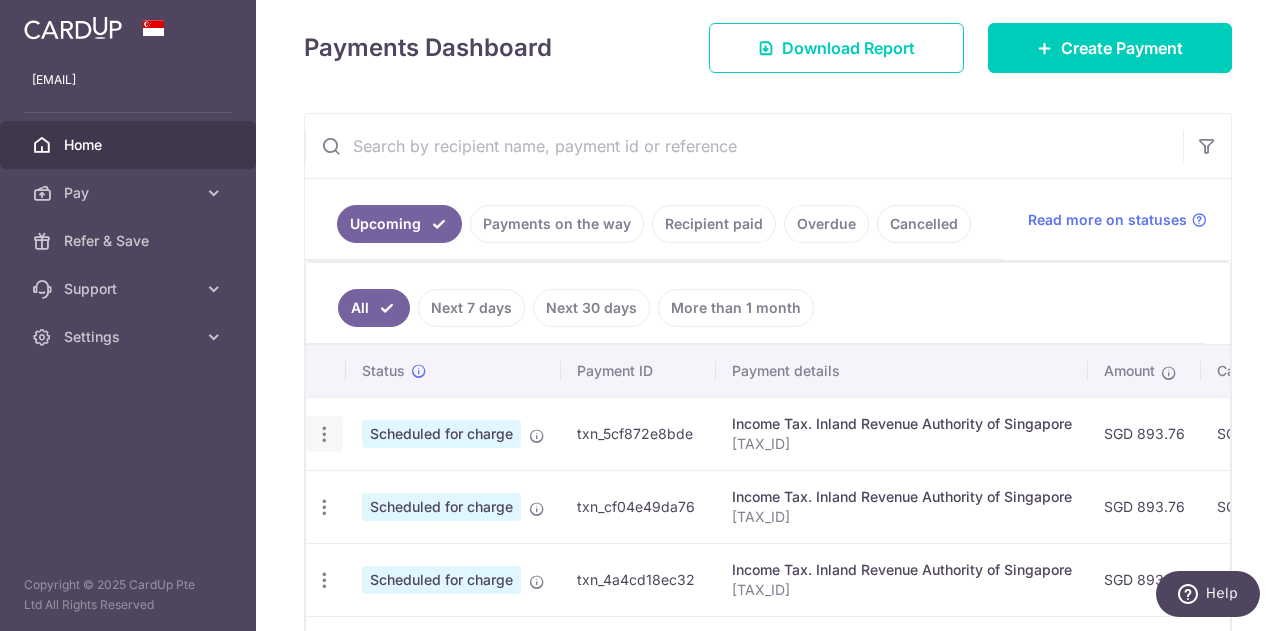 click at bounding box center [324, 434] 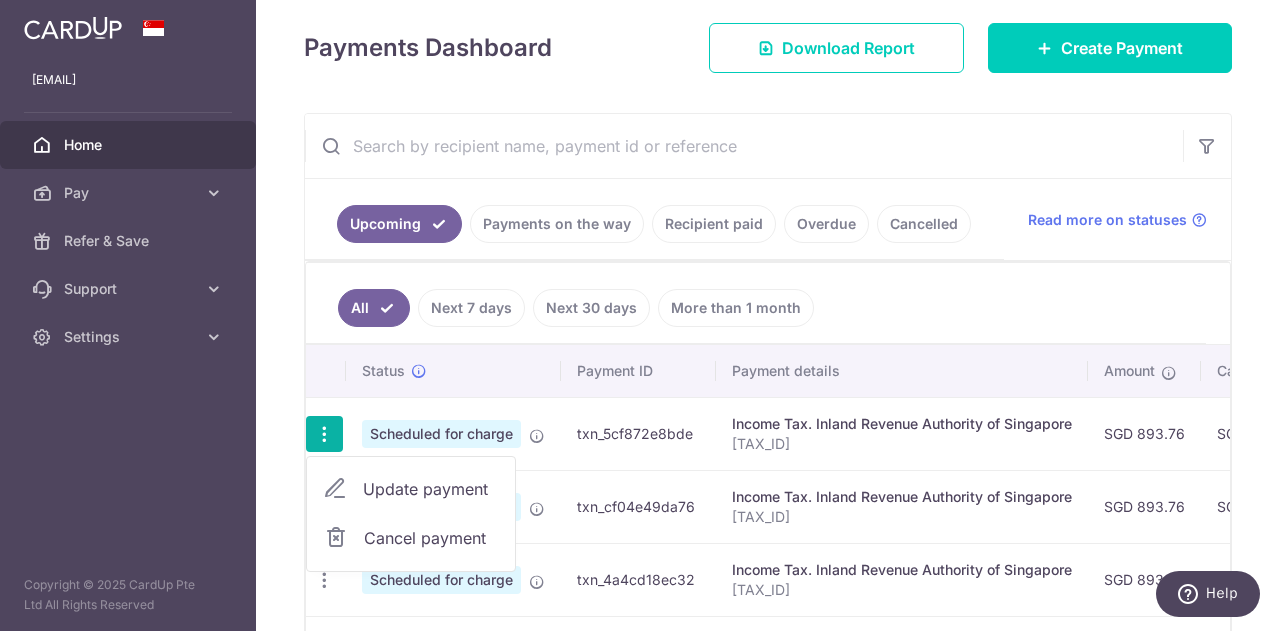 click on "Update payment" at bounding box center [431, 489] 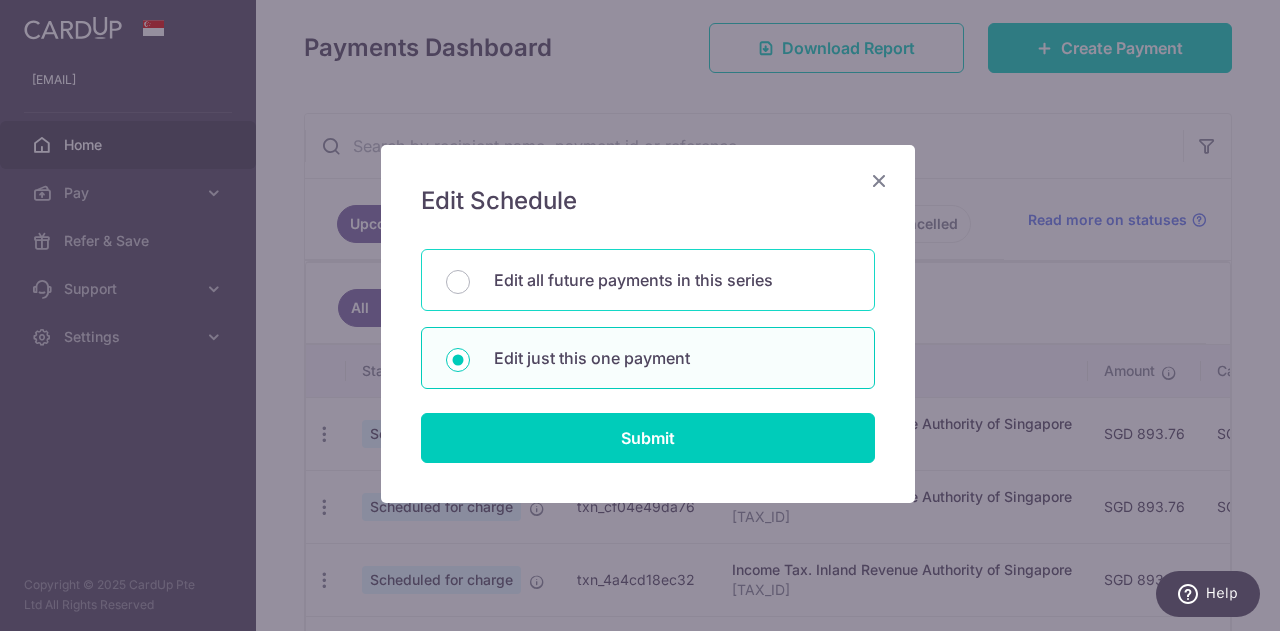 click on "Edit all future payments in this series" at bounding box center (648, 280) 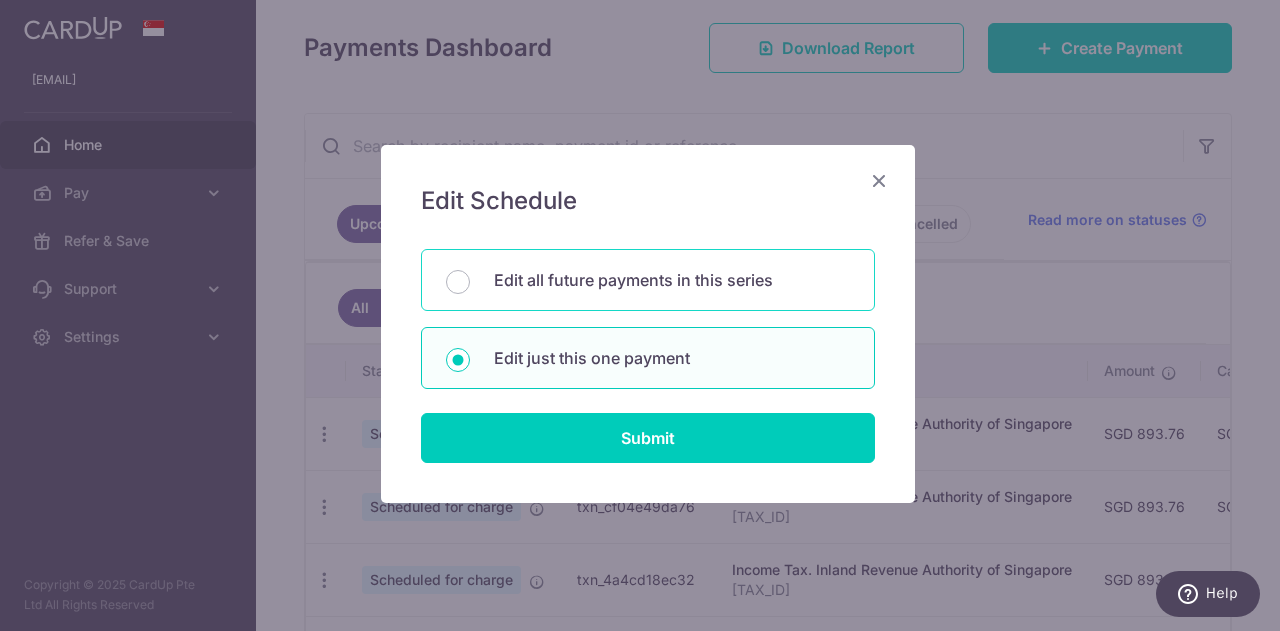 radio on "true" 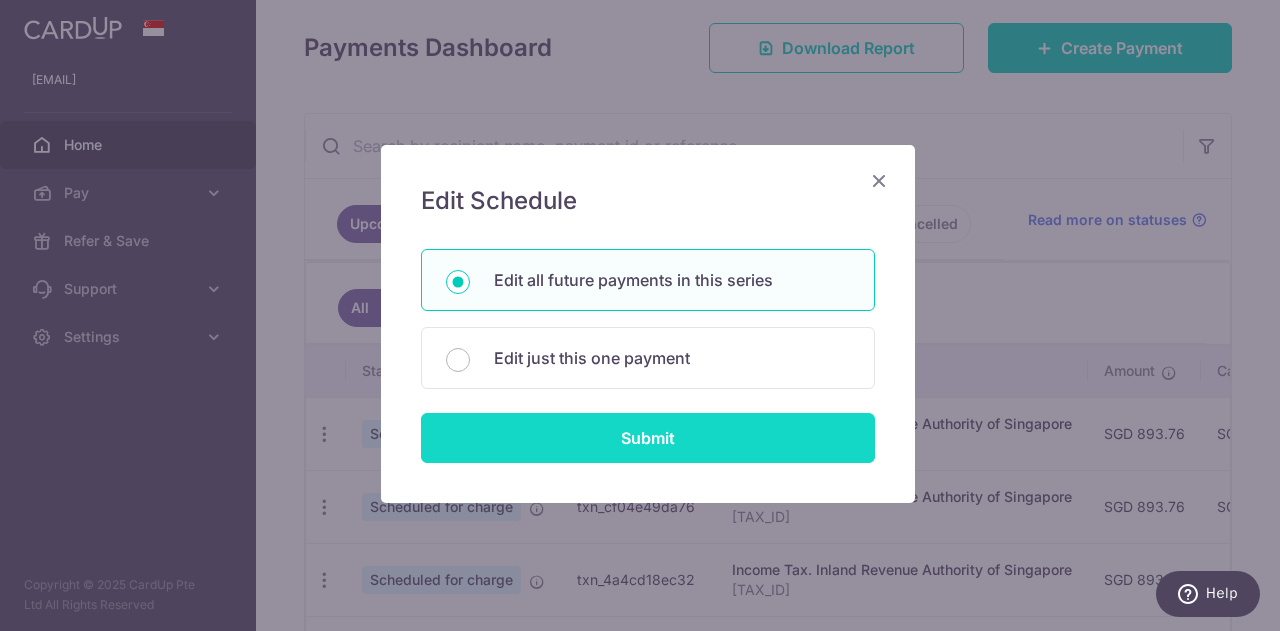 click on "Submit" at bounding box center [648, 438] 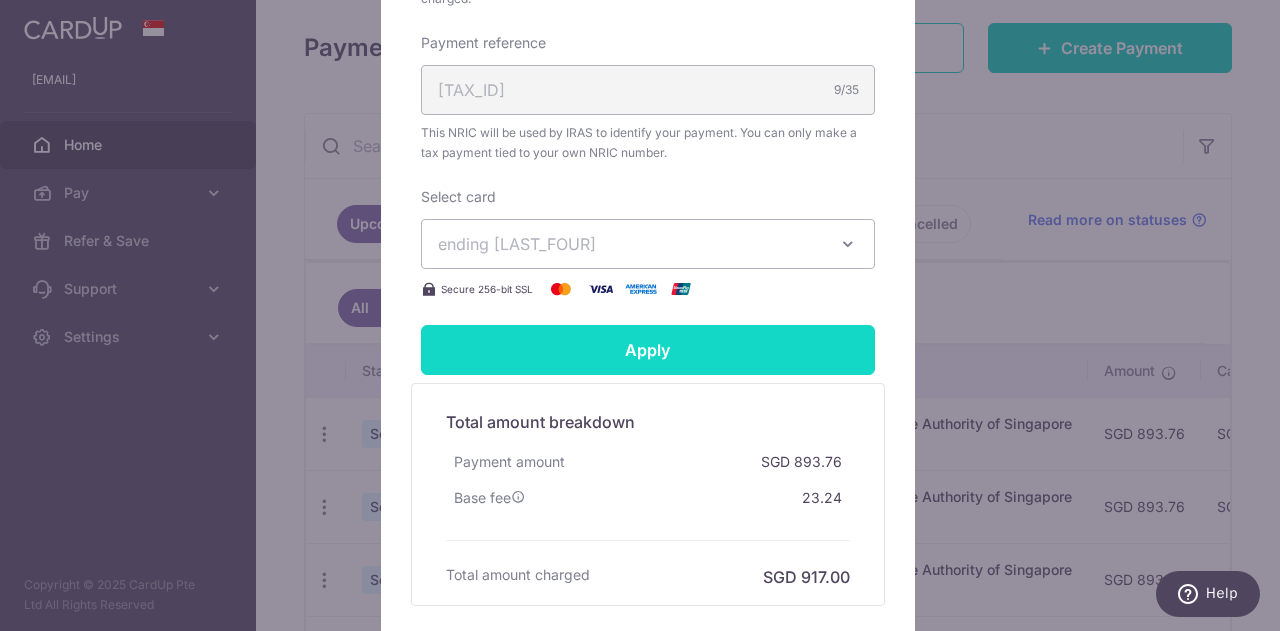 scroll, scrollTop: 680, scrollLeft: 0, axis: vertical 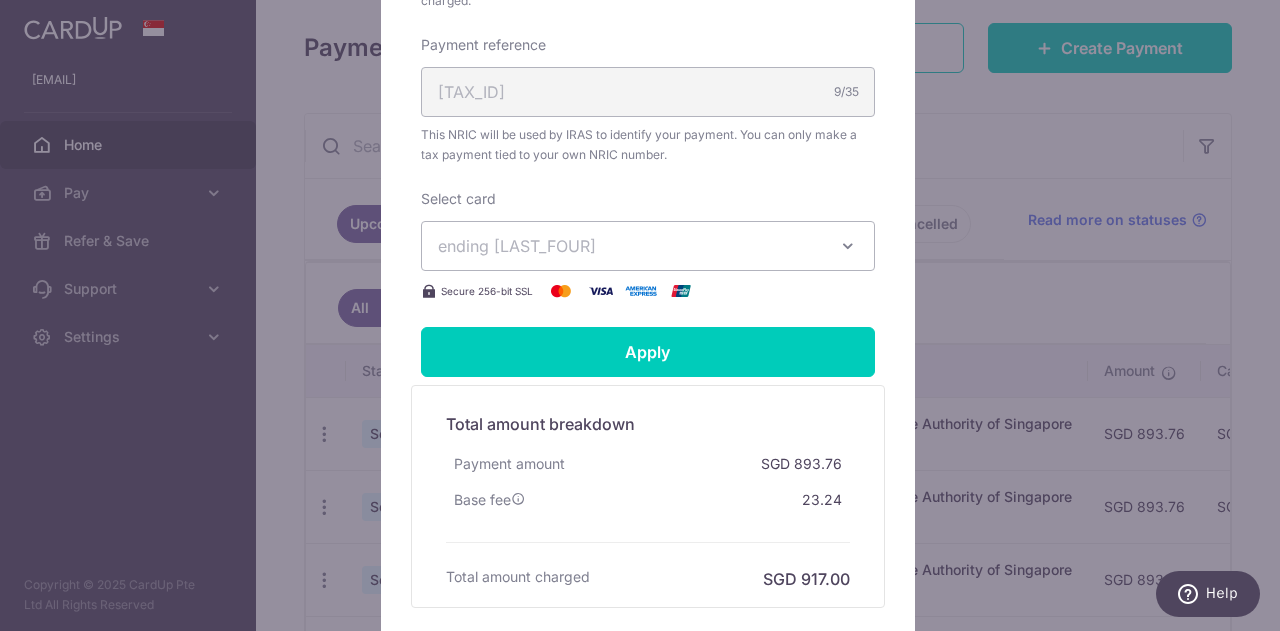 click at bounding box center [848, 246] 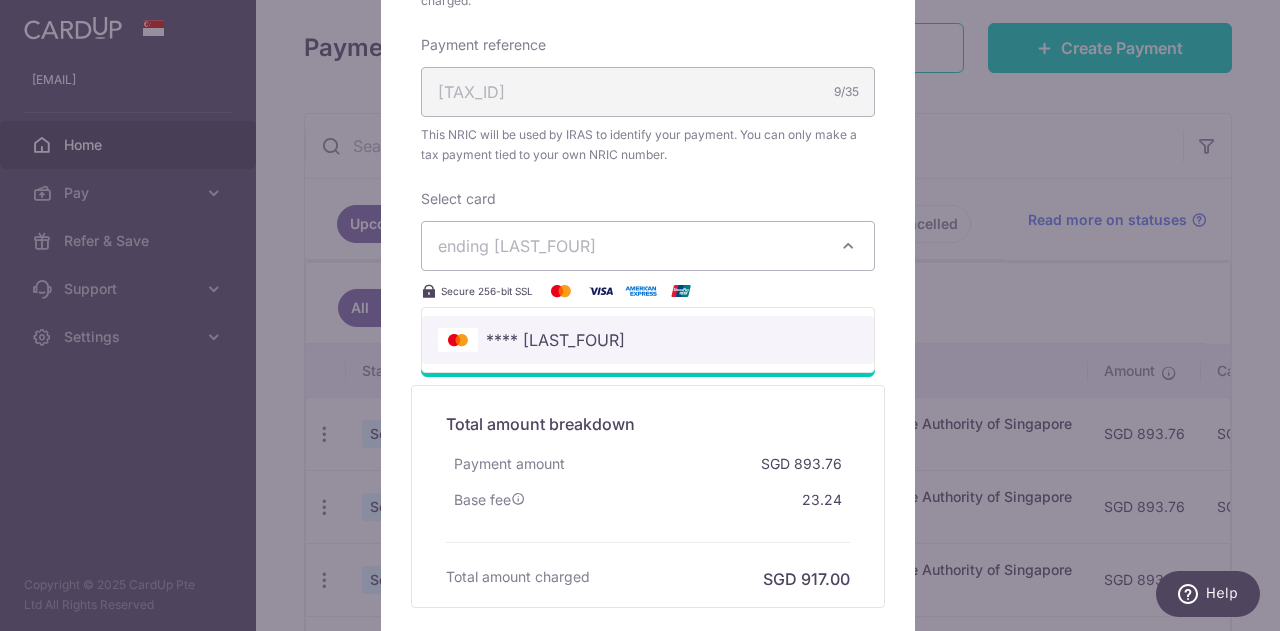 click on "**** [LAST_FOUR]" at bounding box center [648, 340] 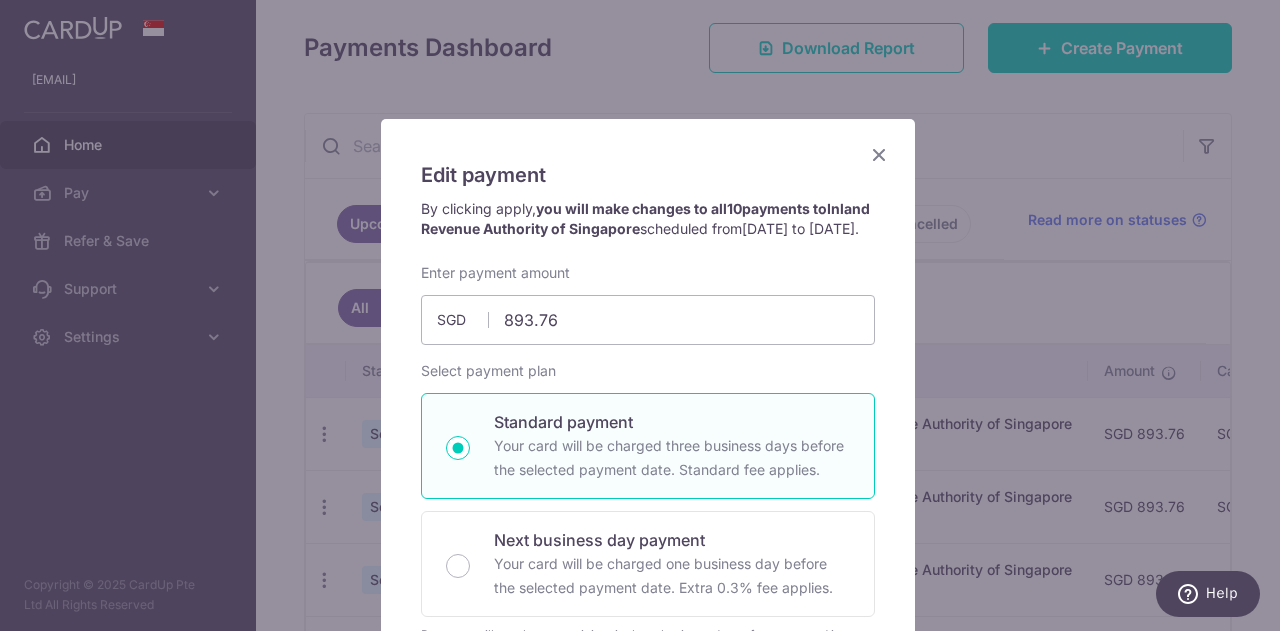 scroll, scrollTop: 24, scrollLeft: 0, axis: vertical 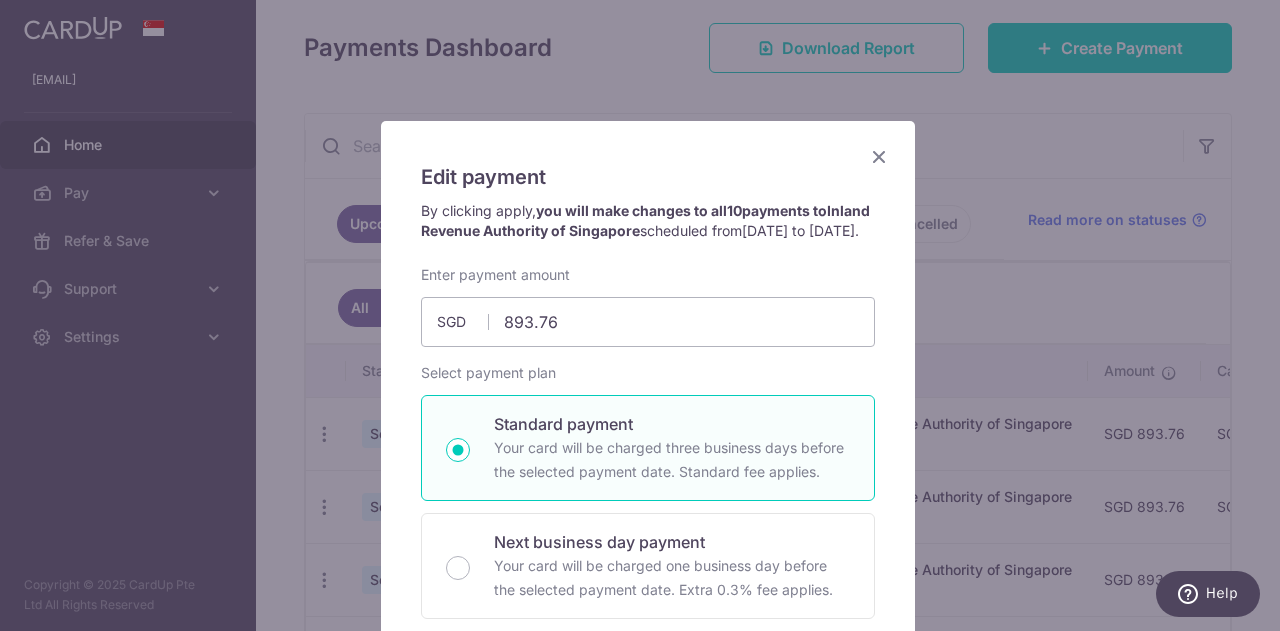 click at bounding box center [879, 156] 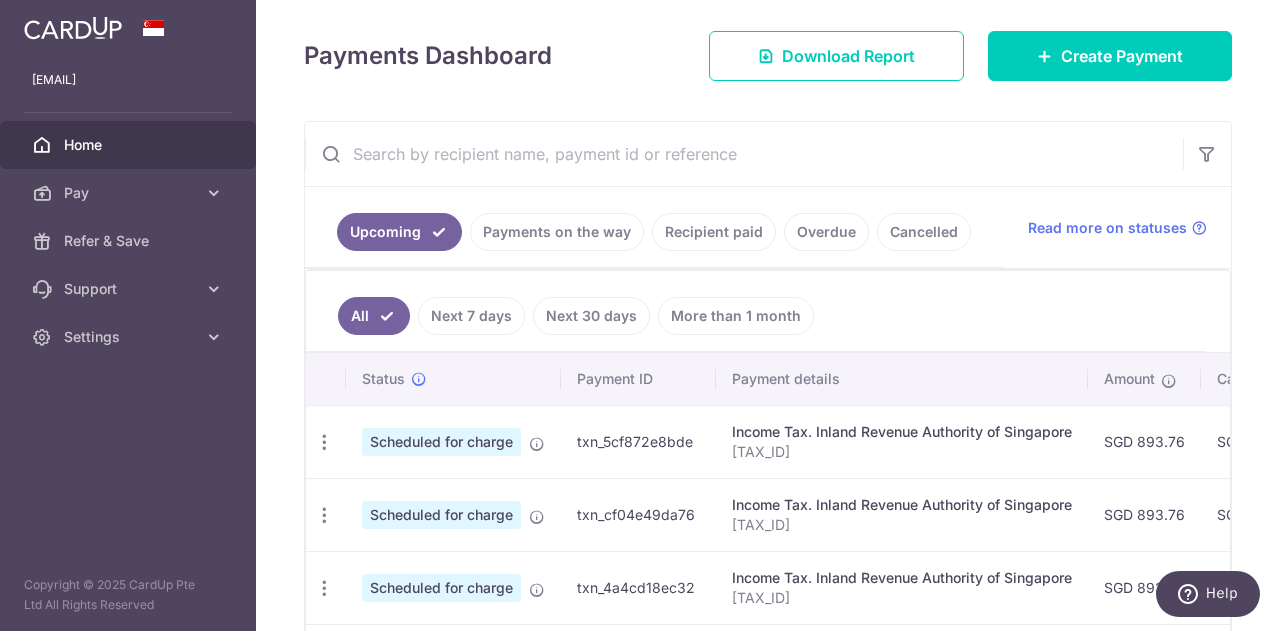 scroll, scrollTop: 0, scrollLeft: 0, axis: both 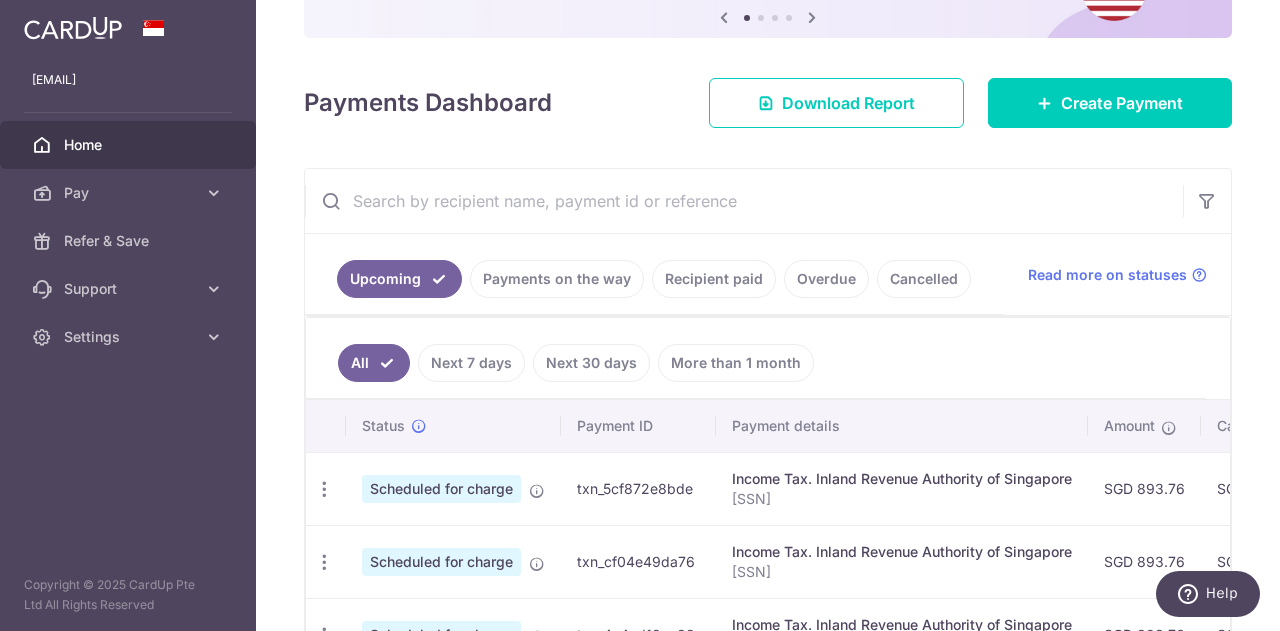 click on "Payments on the way" at bounding box center [557, 279] 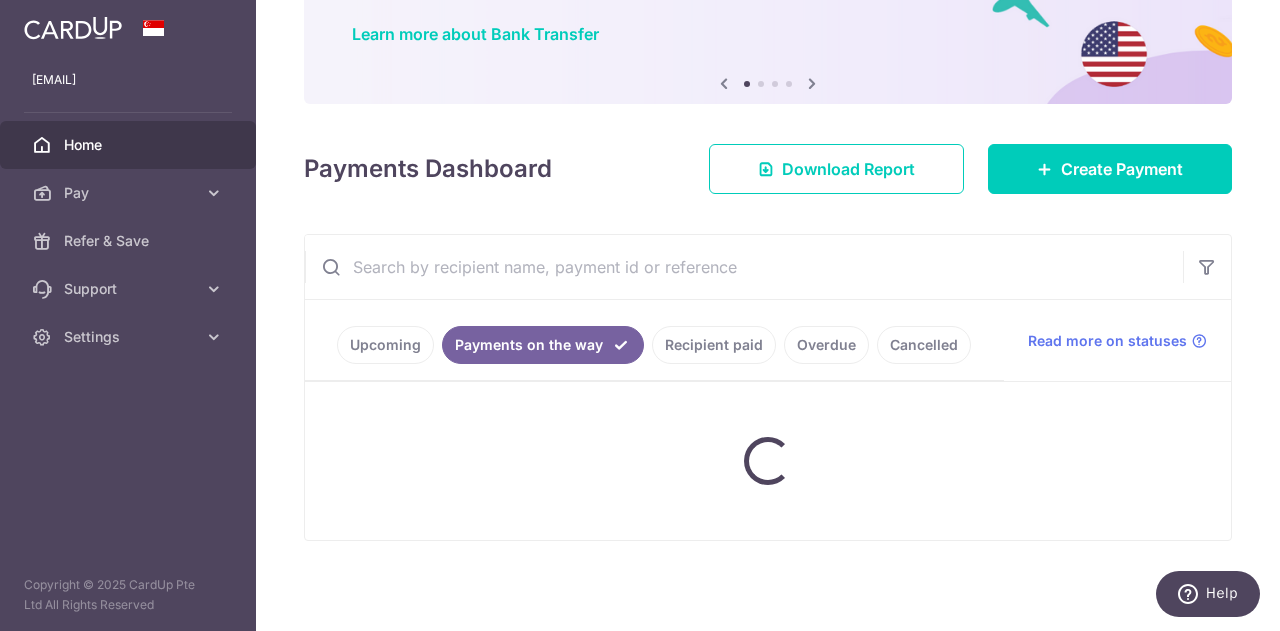 scroll, scrollTop: 130, scrollLeft: 0, axis: vertical 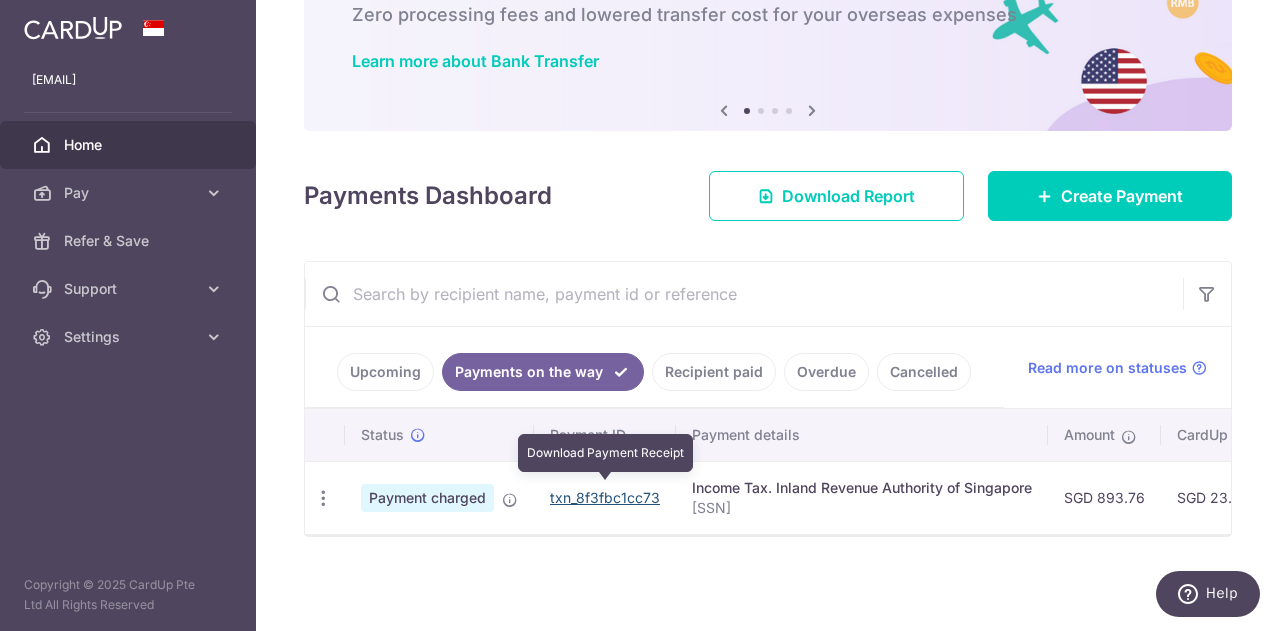 click on "txn_8f3fbc1cc73" at bounding box center [605, 497] 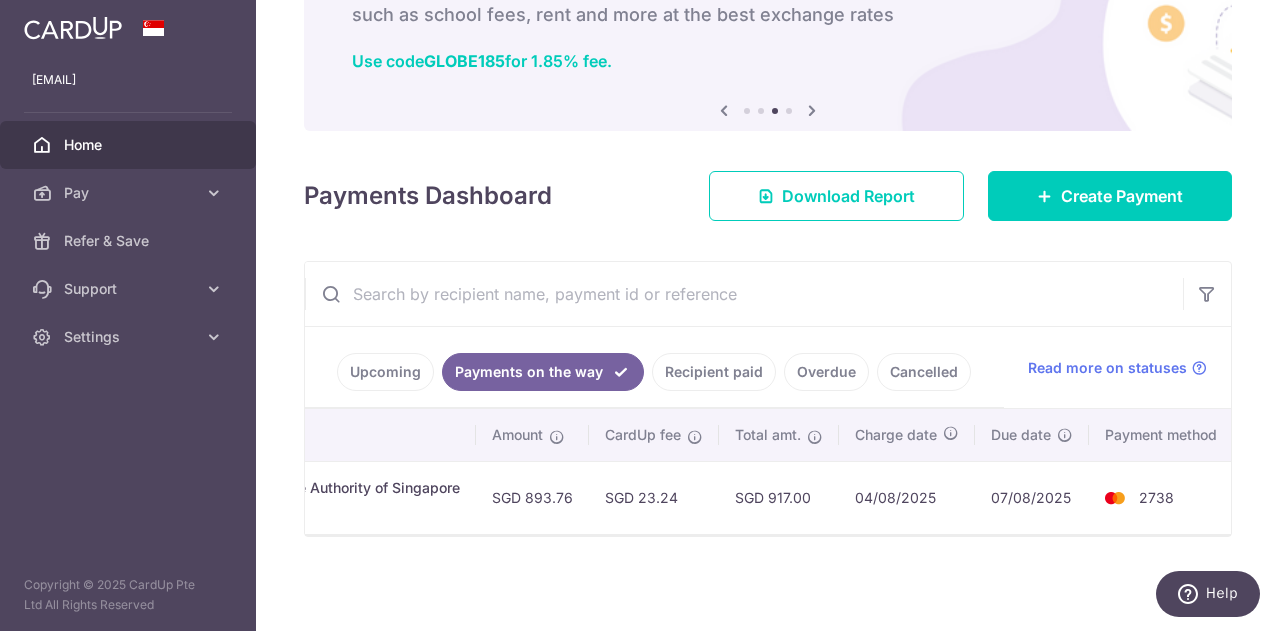 scroll, scrollTop: 0, scrollLeft: 574, axis: horizontal 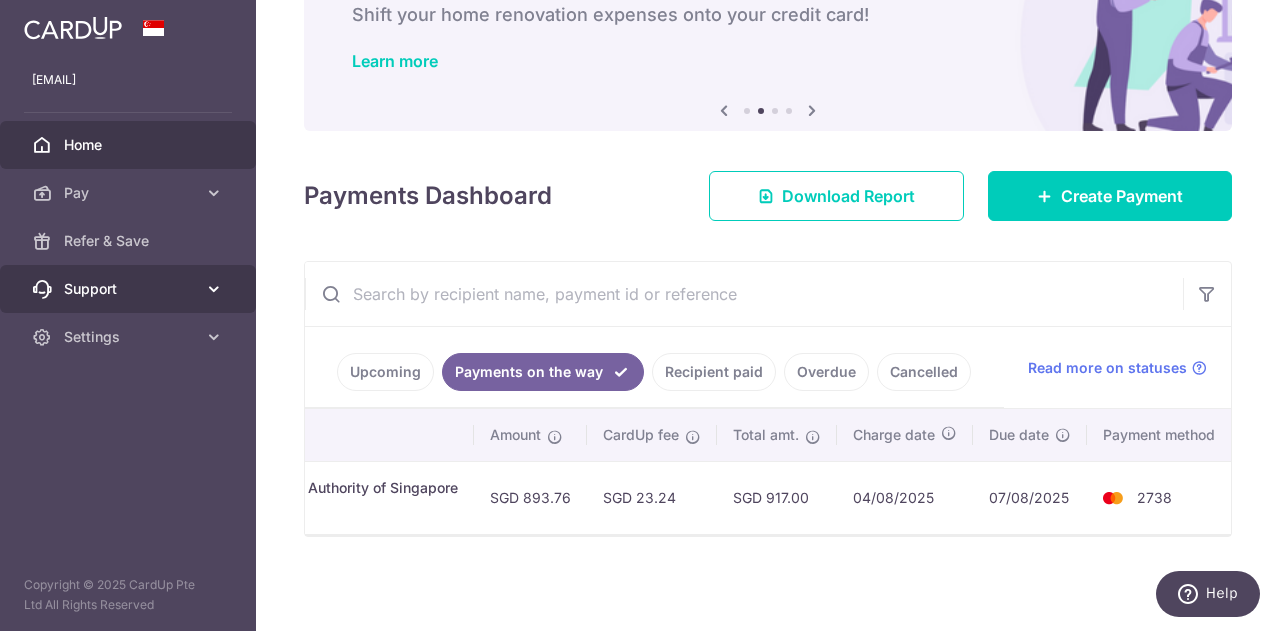 click on "Support" at bounding box center (130, 289) 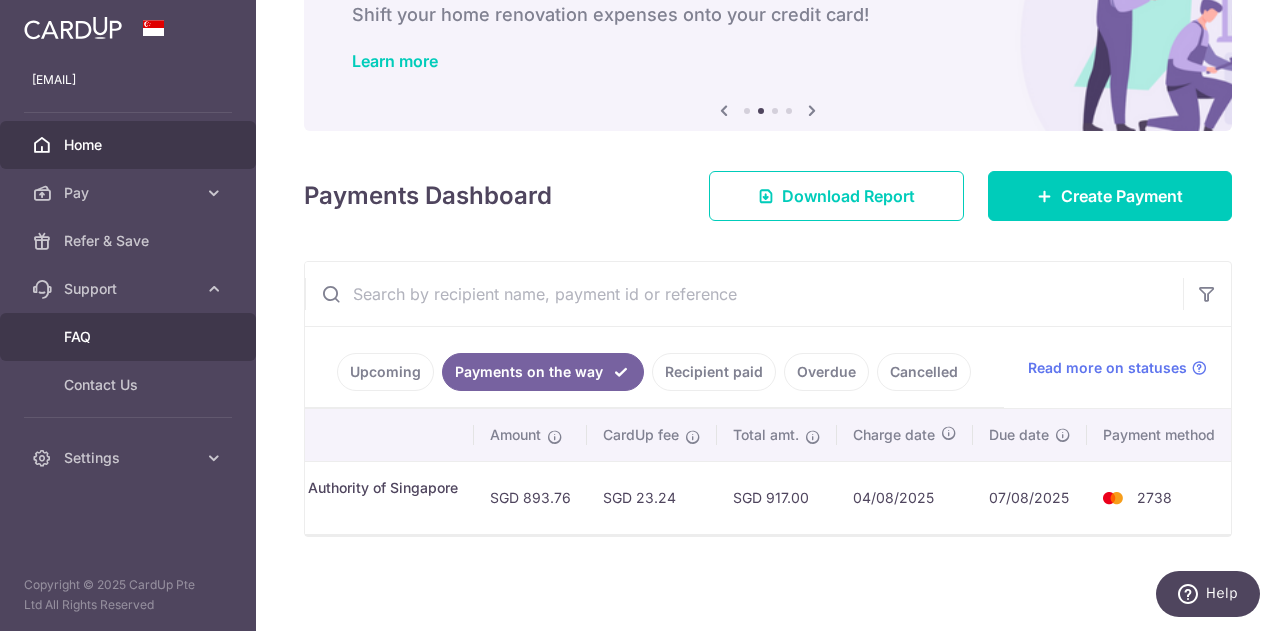 click on "FAQ" at bounding box center [130, 337] 